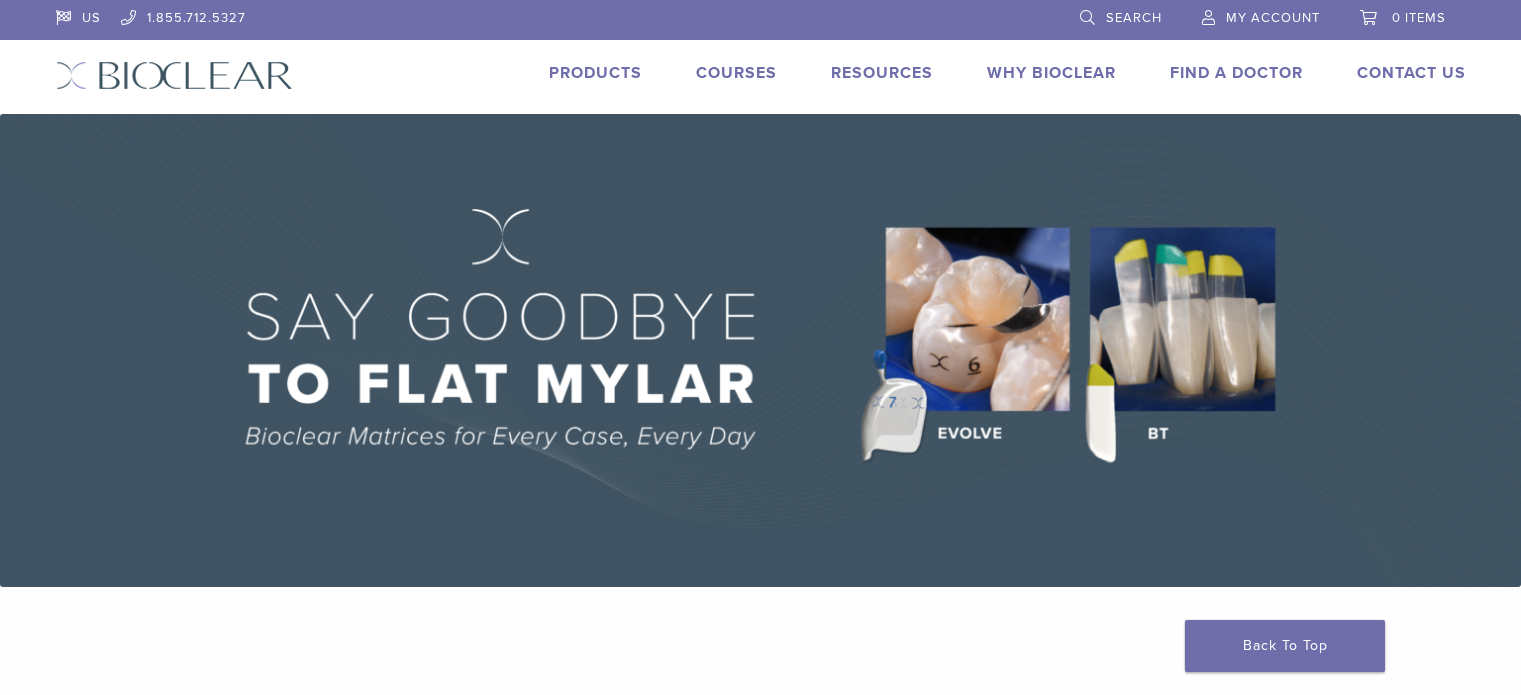 click on "Find A Doctor" at bounding box center [1236, 73] 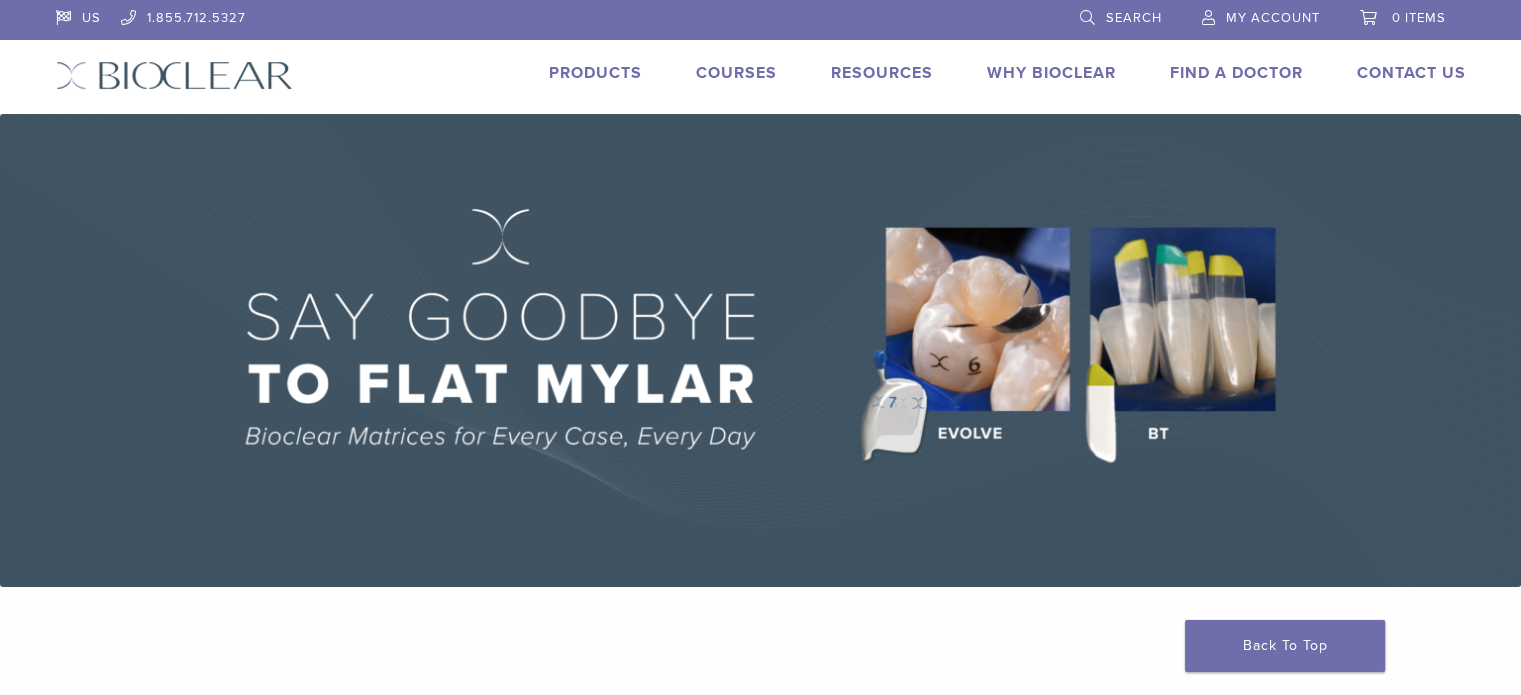click on "Find A Doctor" at bounding box center [1236, 73] 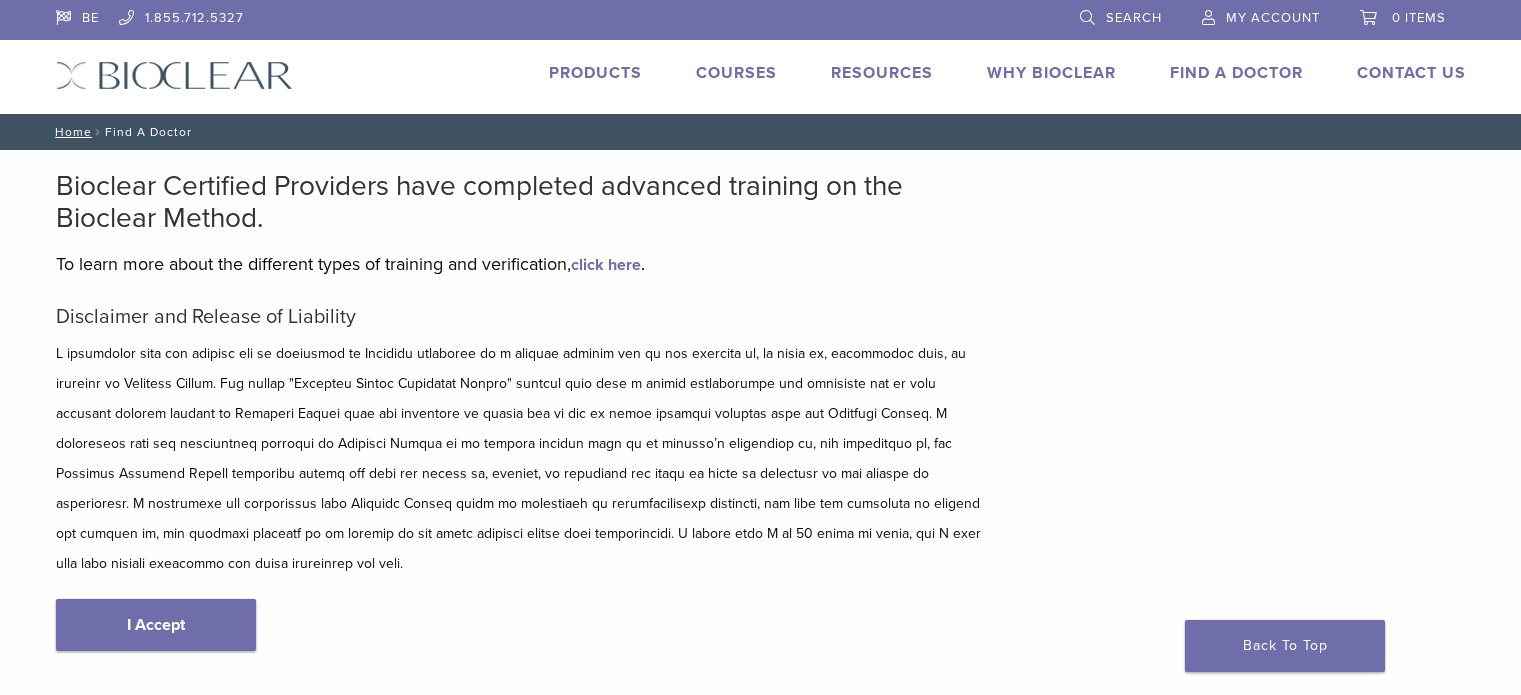 scroll, scrollTop: 0, scrollLeft: 0, axis: both 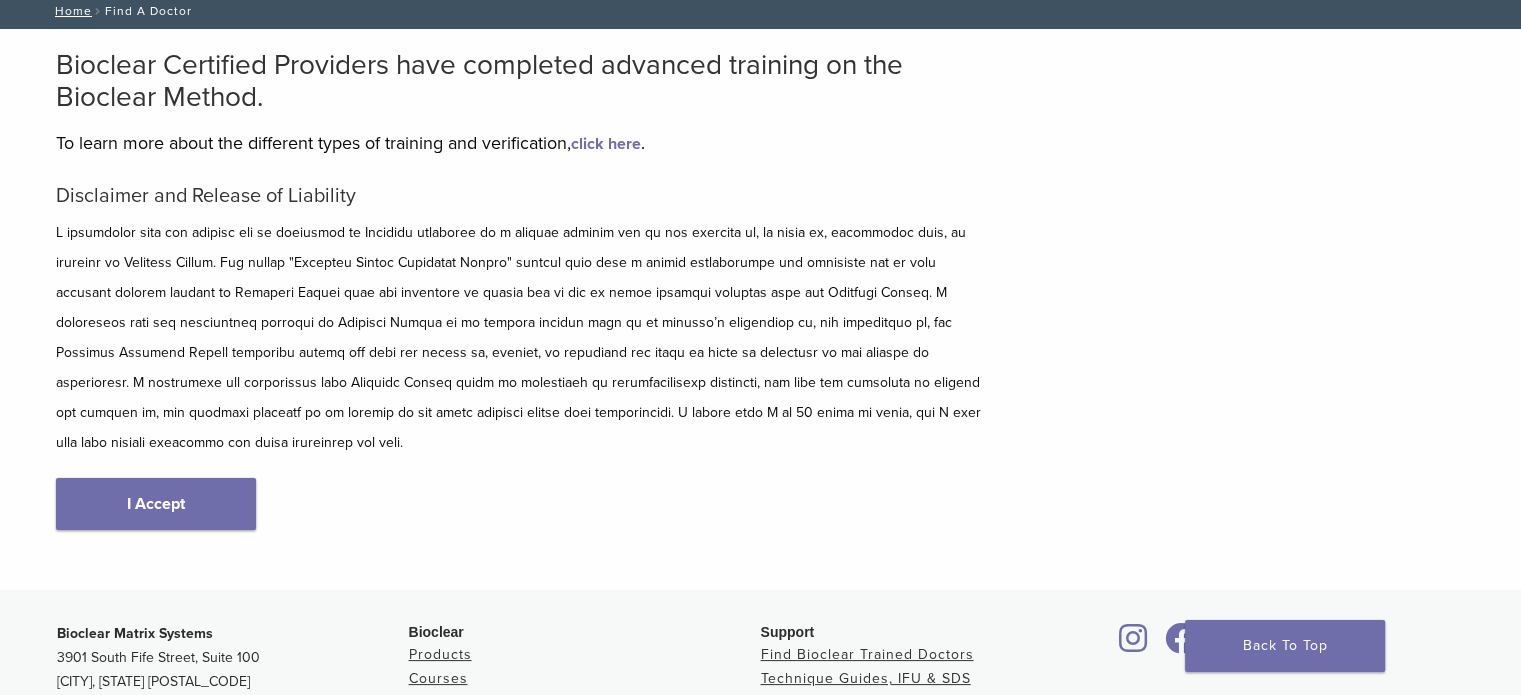 type on "****" 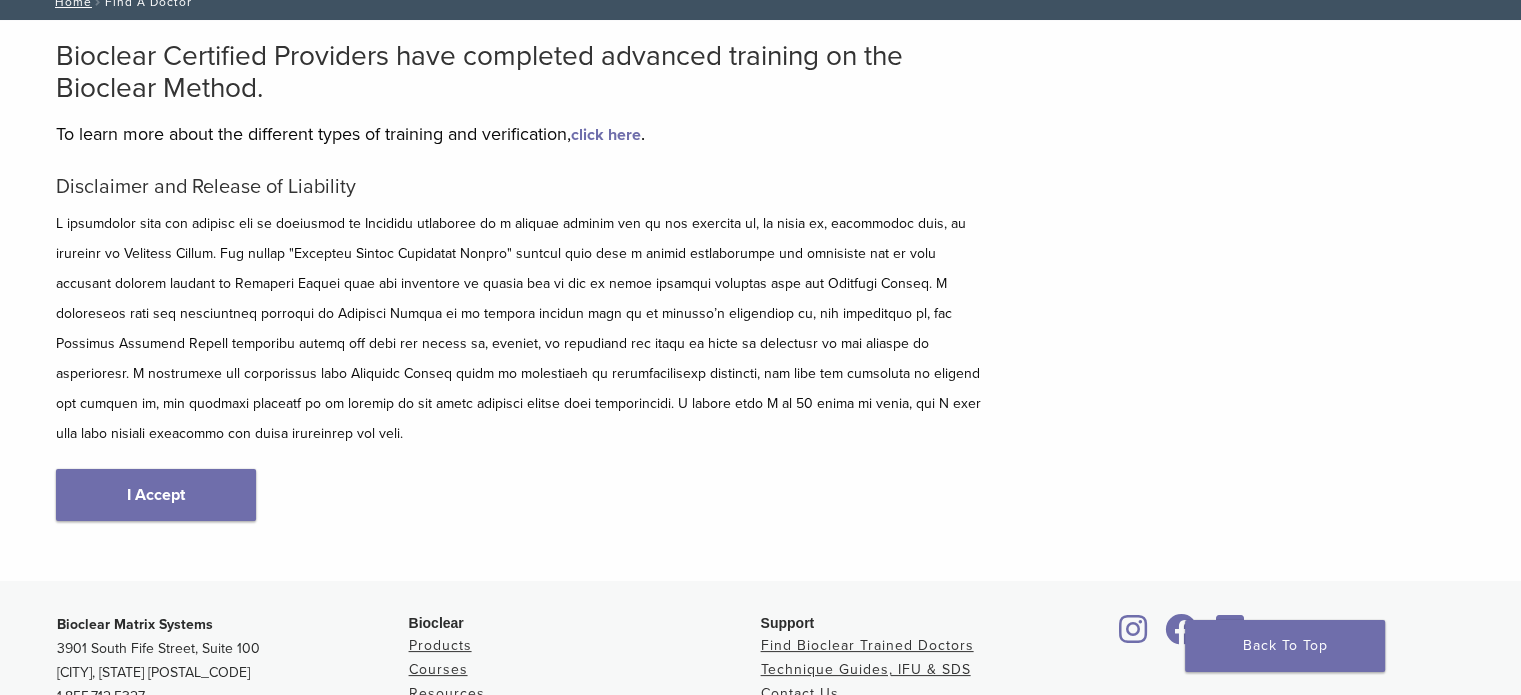 scroll, scrollTop: 134, scrollLeft: 0, axis: vertical 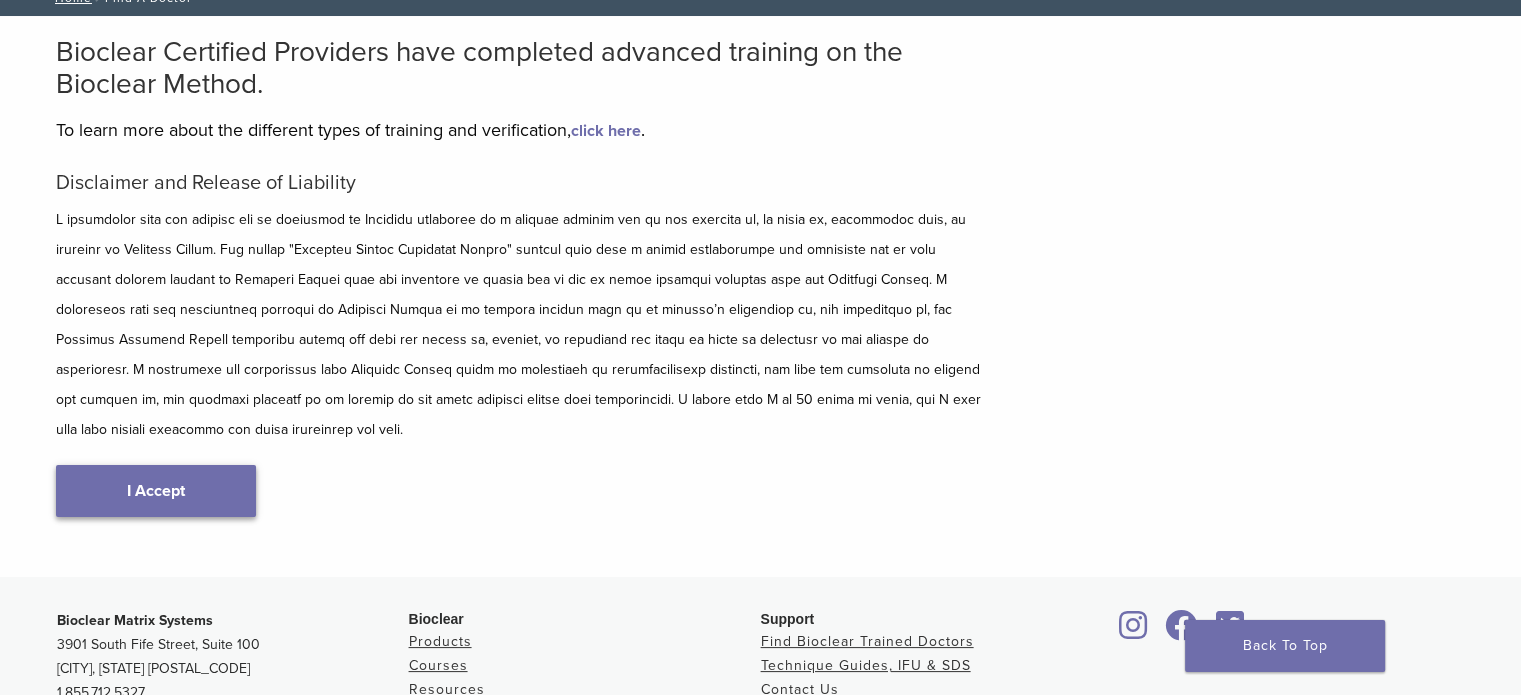 click on "I Accept" at bounding box center [156, 491] 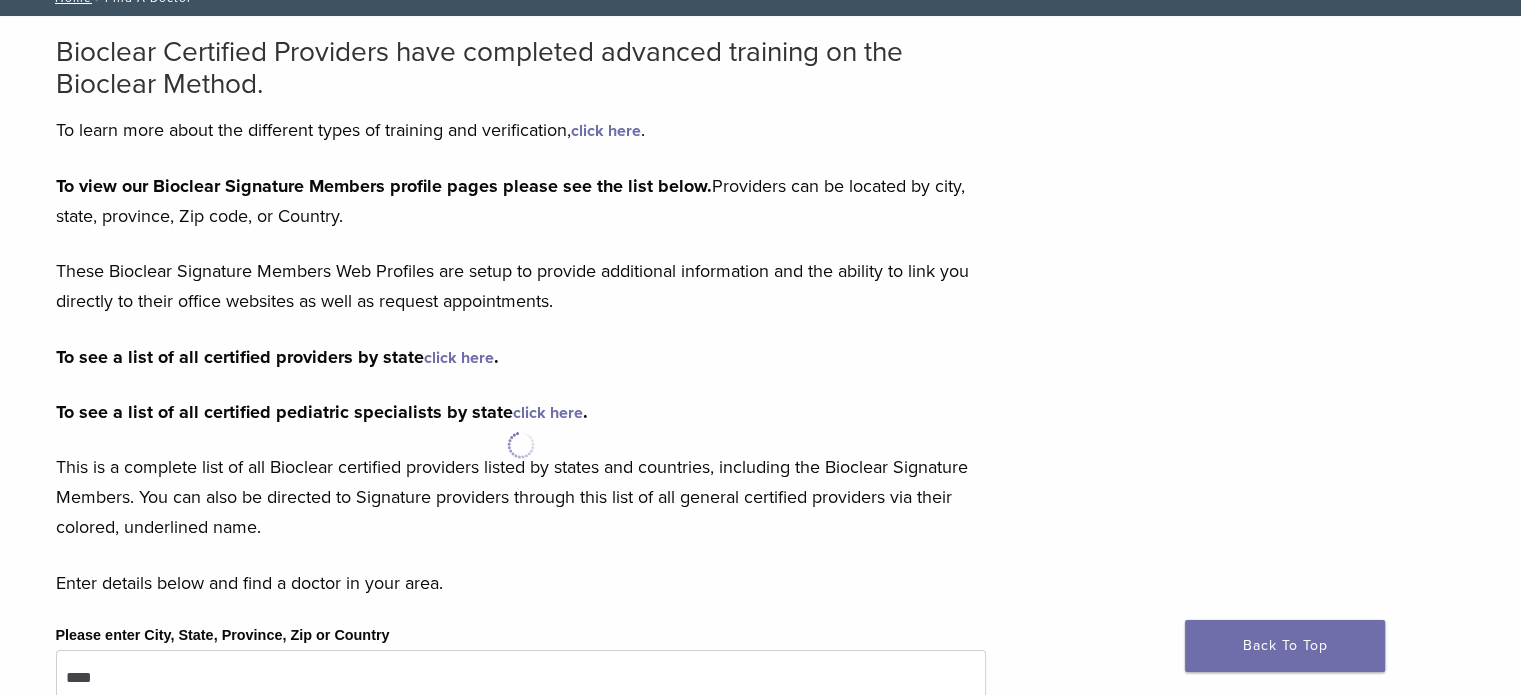 scroll, scrollTop: 0, scrollLeft: 0, axis: both 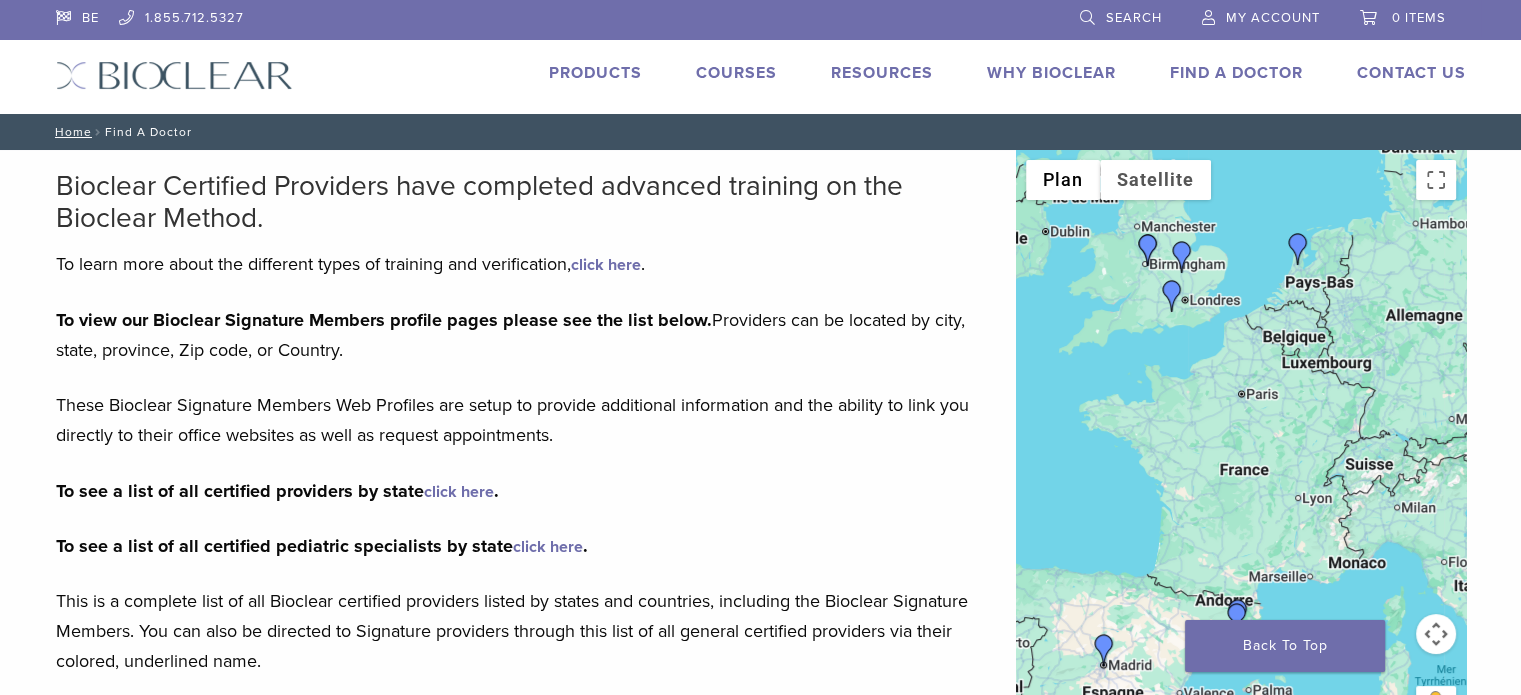 drag, startPoint x: 1196, startPoint y: 491, endPoint x: 1131, endPoint y: 388, distance: 121.79491 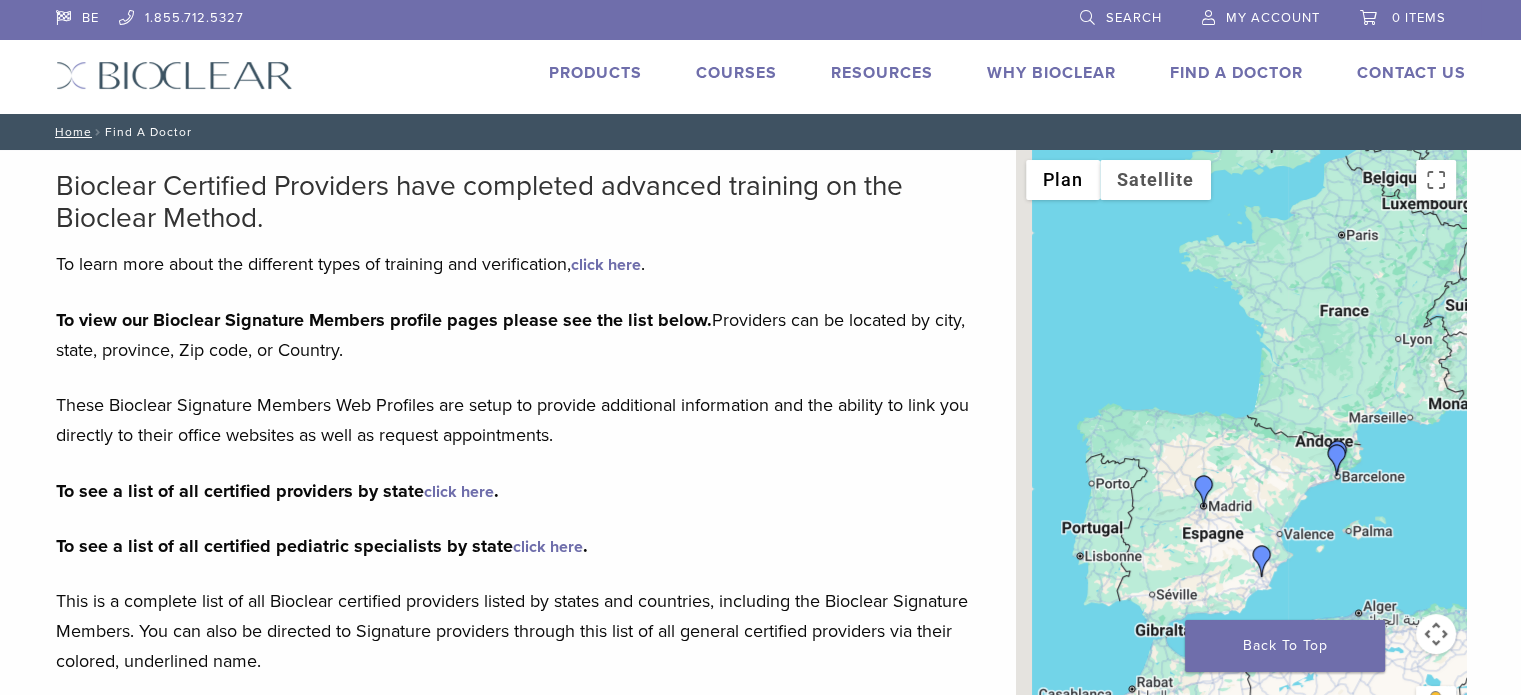drag, startPoint x: 1108, startPoint y: 470, endPoint x: 1321, endPoint y: 429, distance: 216.91013 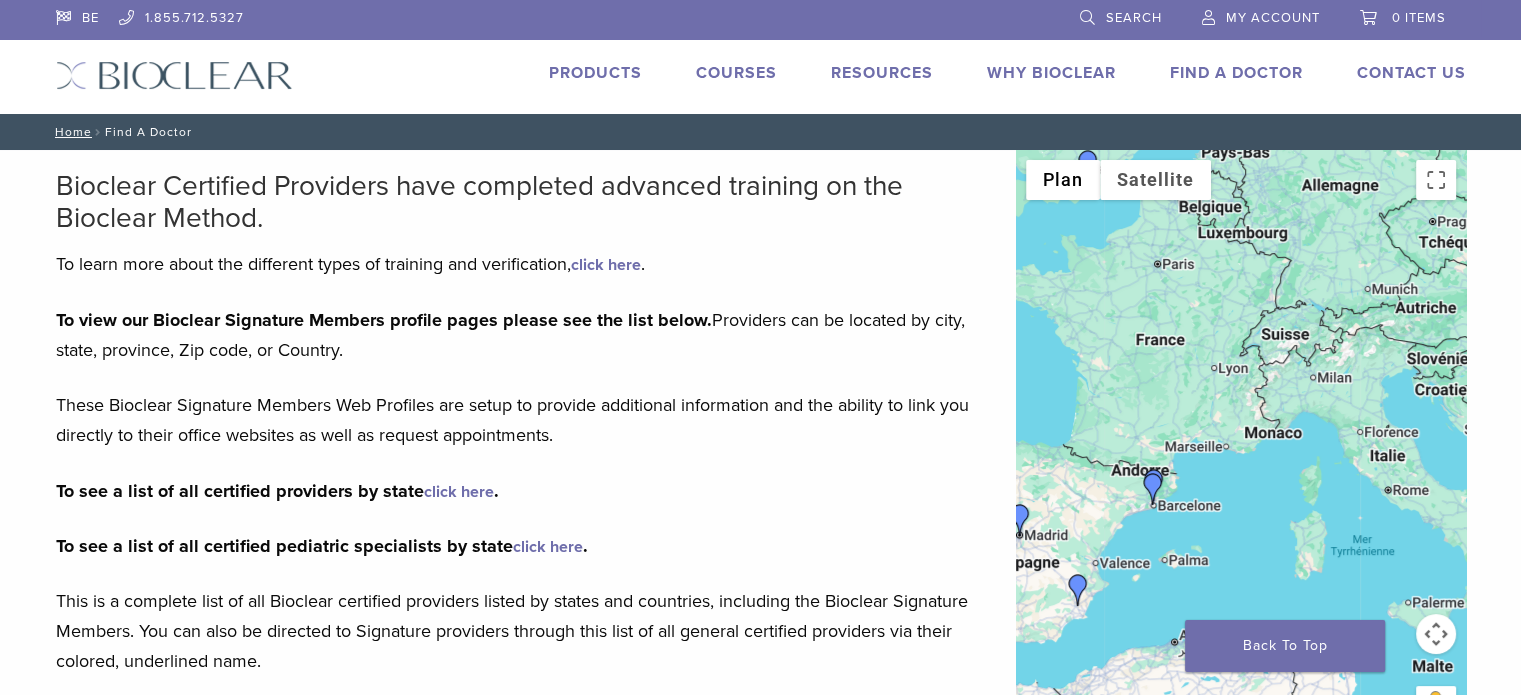 drag, startPoint x: 1293, startPoint y: 483, endPoint x: 1132, endPoint y: 503, distance: 162.23749 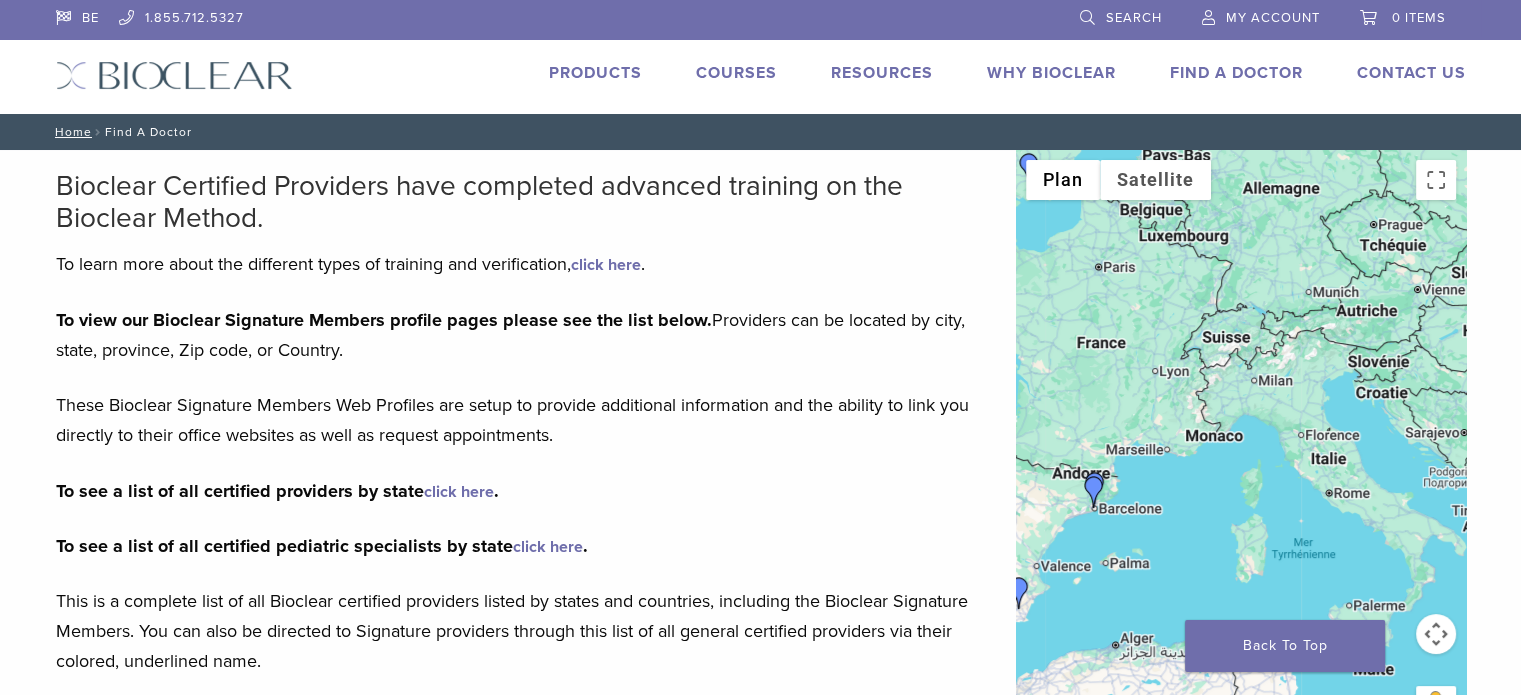 drag, startPoint x: 1118, startPoint y: 429, endPoint x: 1139, endPoint y: 575, distance: 147.50255 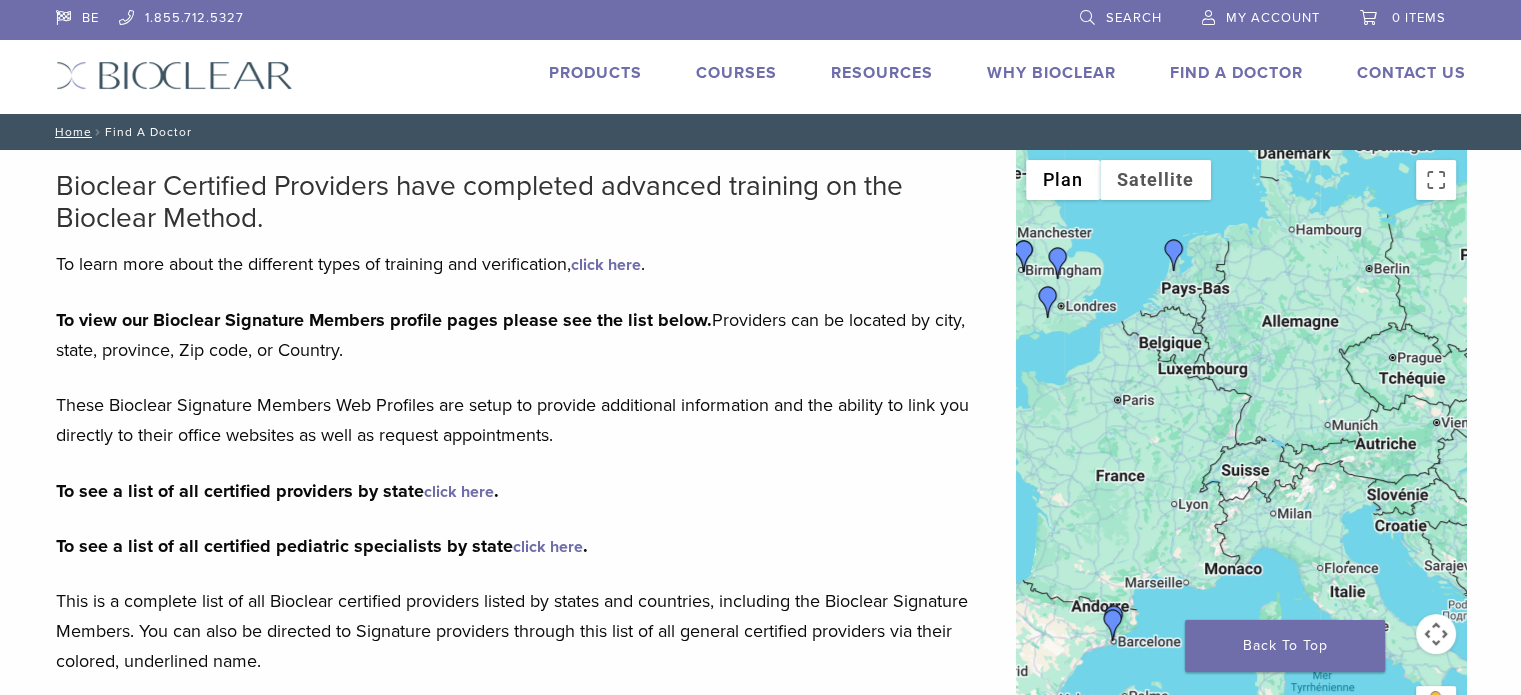 click at bounding box center (1174, 255) 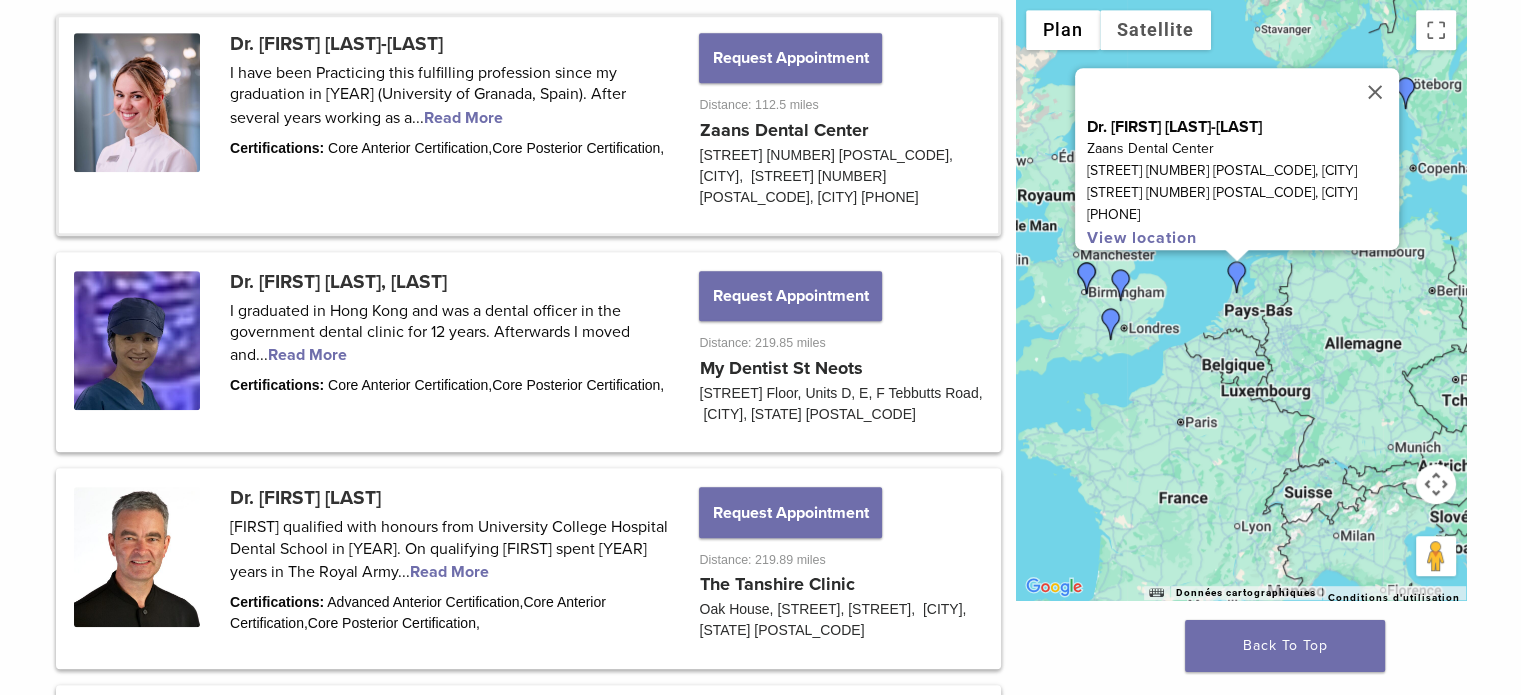 scroll, scrollTop: 1098, scrollLeft: 0, axis: vertical 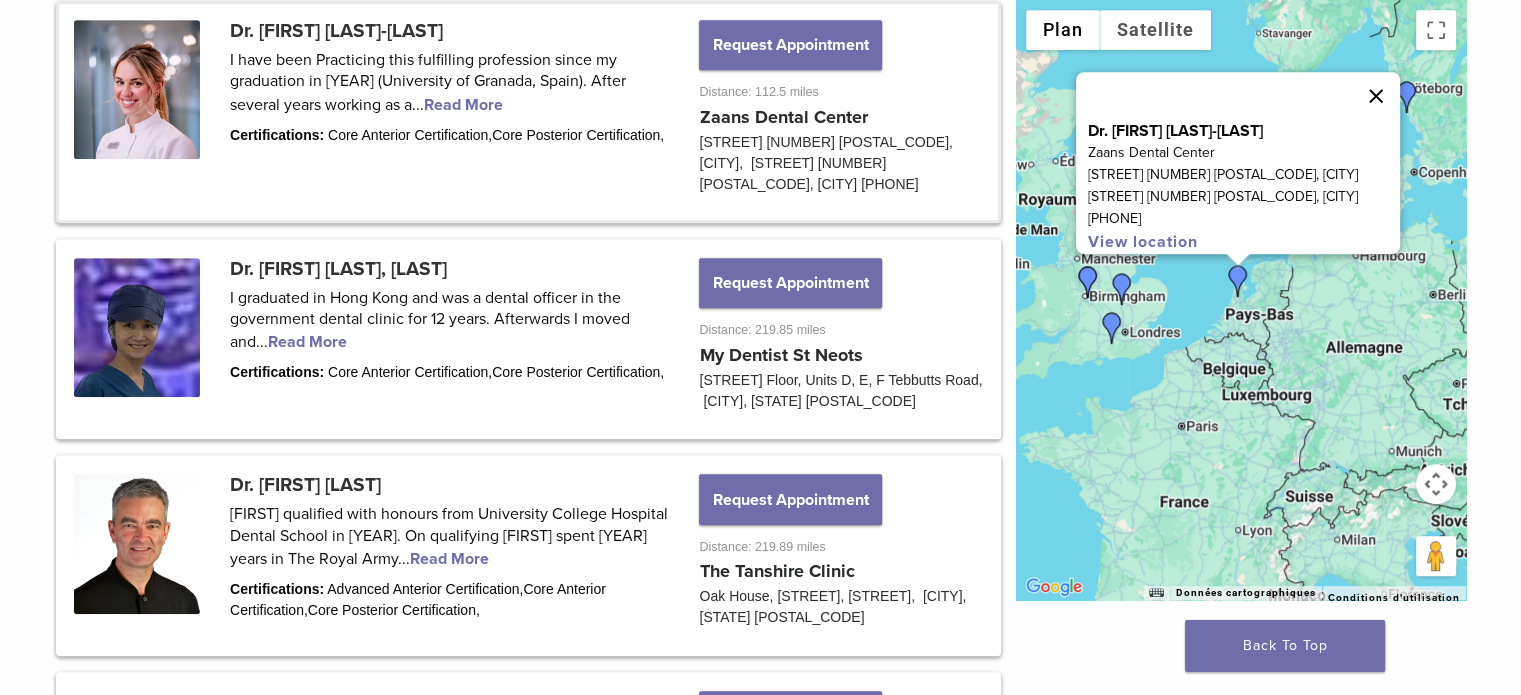 click at bounding box center [1376, 96] 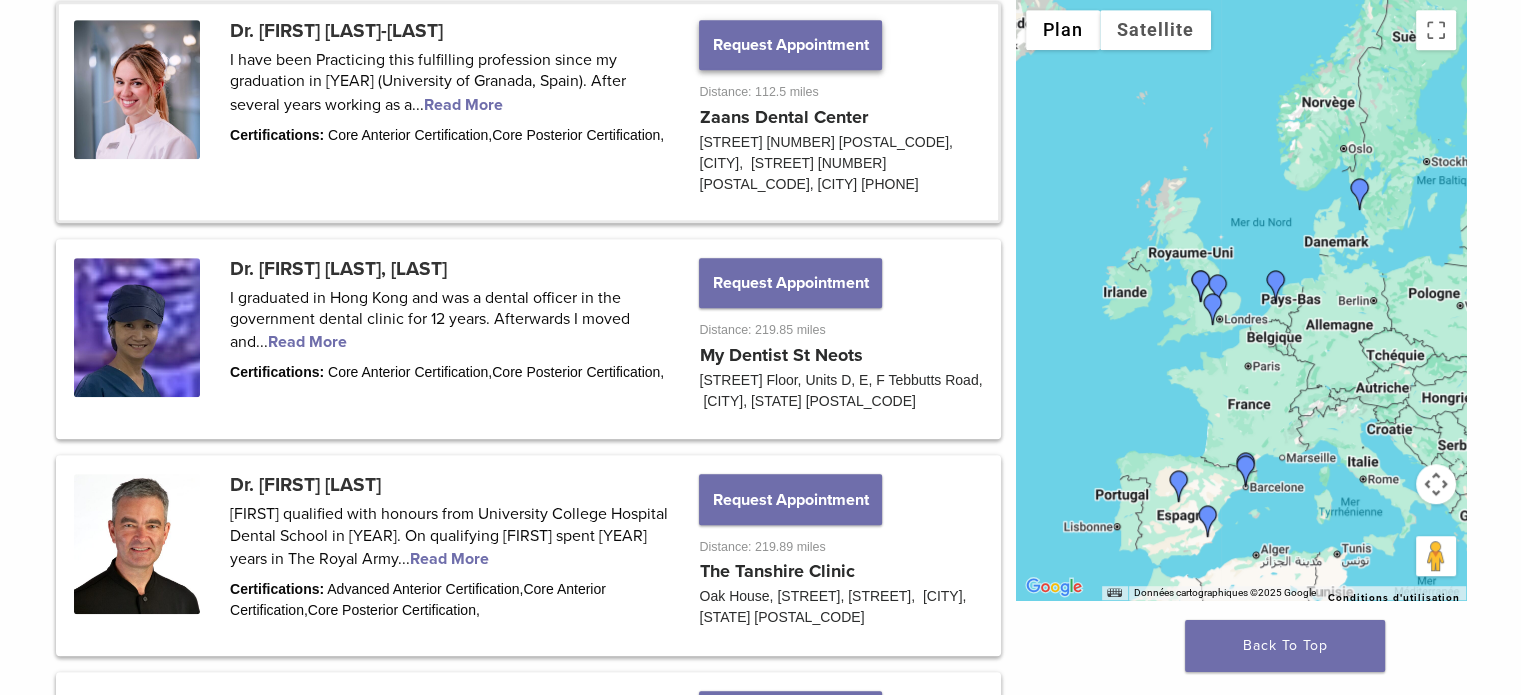 click on "Request Appointment" at bounding box center (790, 45) 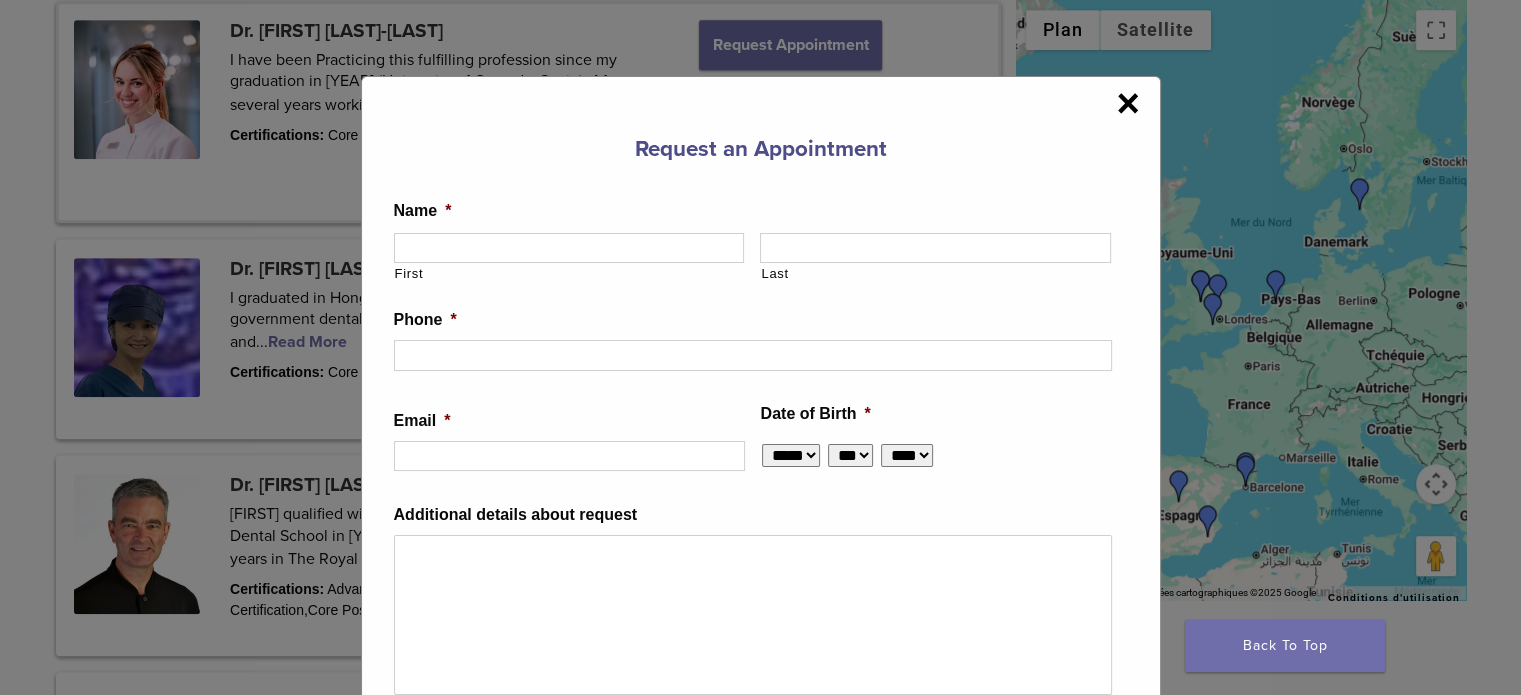 click on "×" at bounding box center (1127, 103) 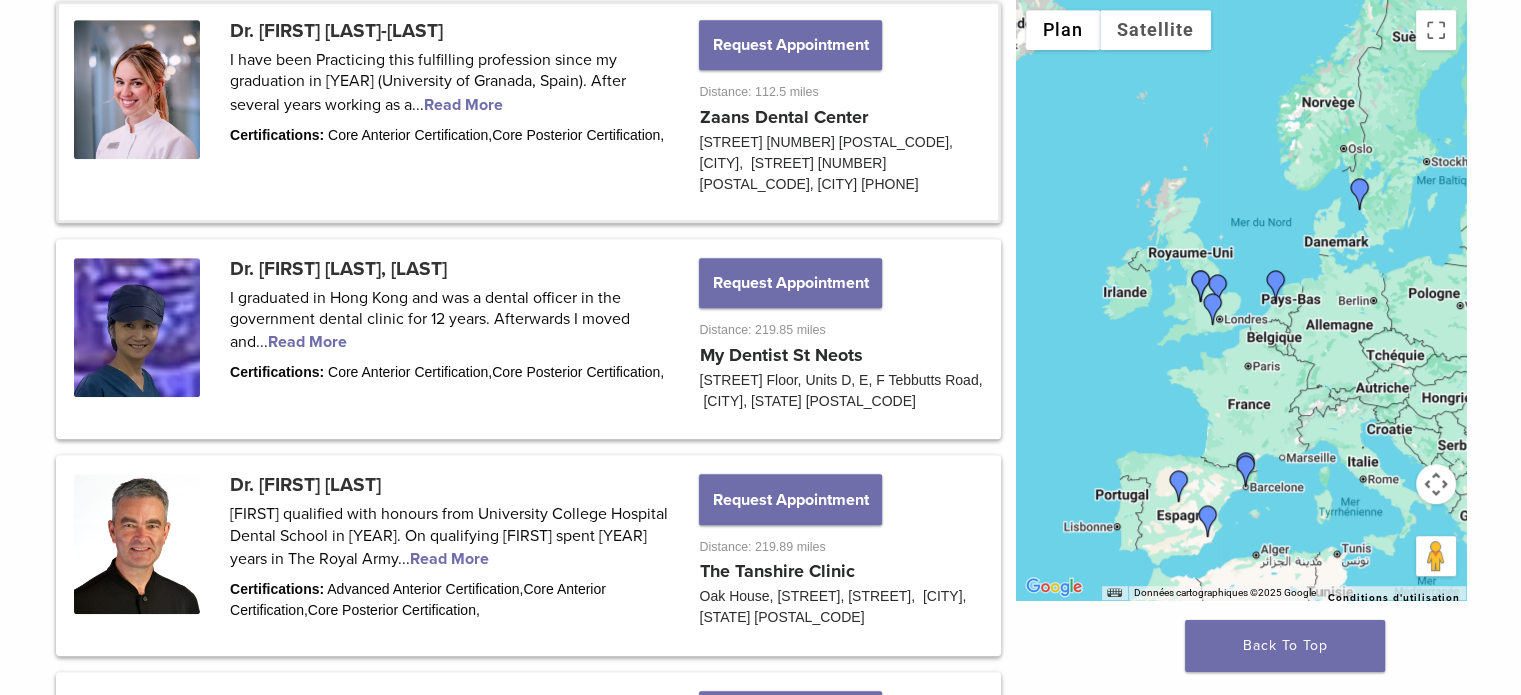 click at bounding box center [528, 112] 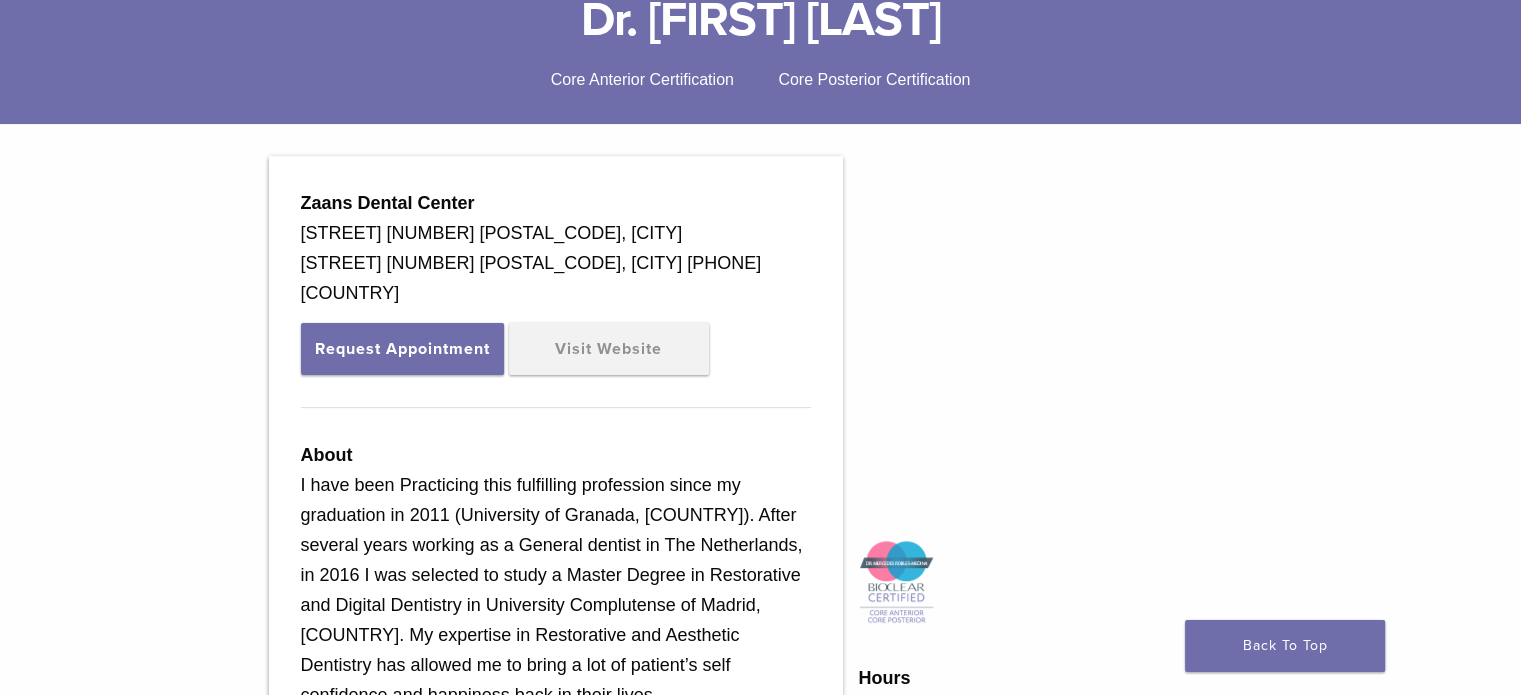 scroll, scrollTop: 555, scrollLeft: 0, axis: vertical 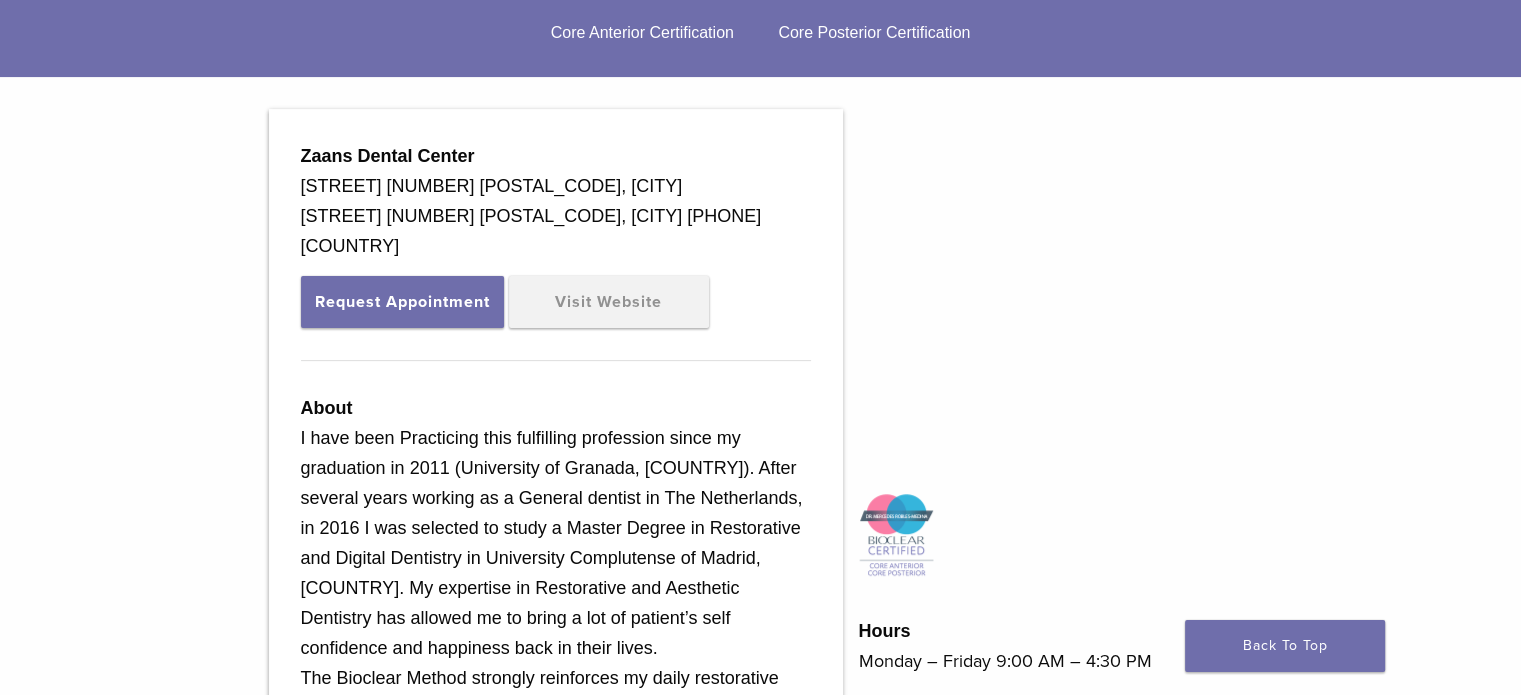 drag, startPoint x: 301, startPoint y: 180, endPoint x: 661, endPoint y: 179, distance: 360.0014 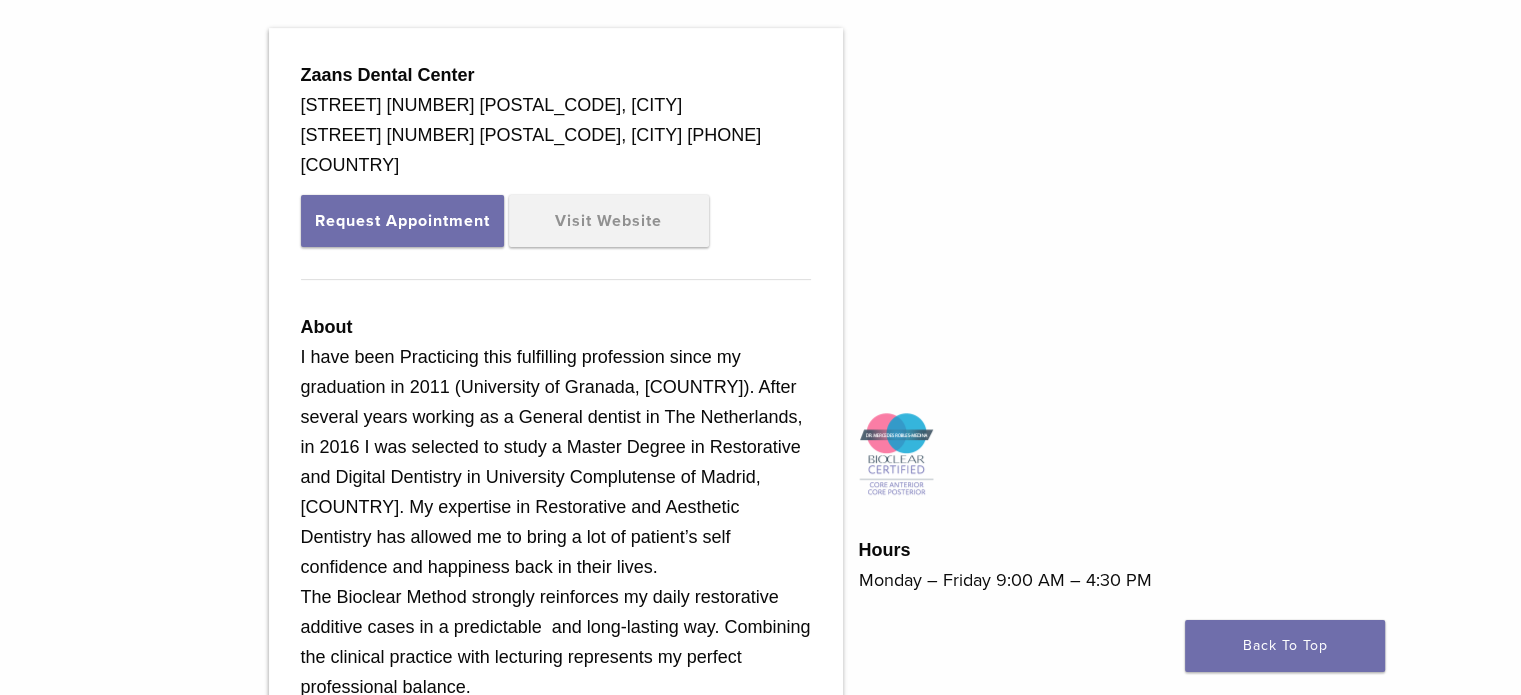 scroll, scrollTop: 635, scrollLeft: 0, axis: vertical 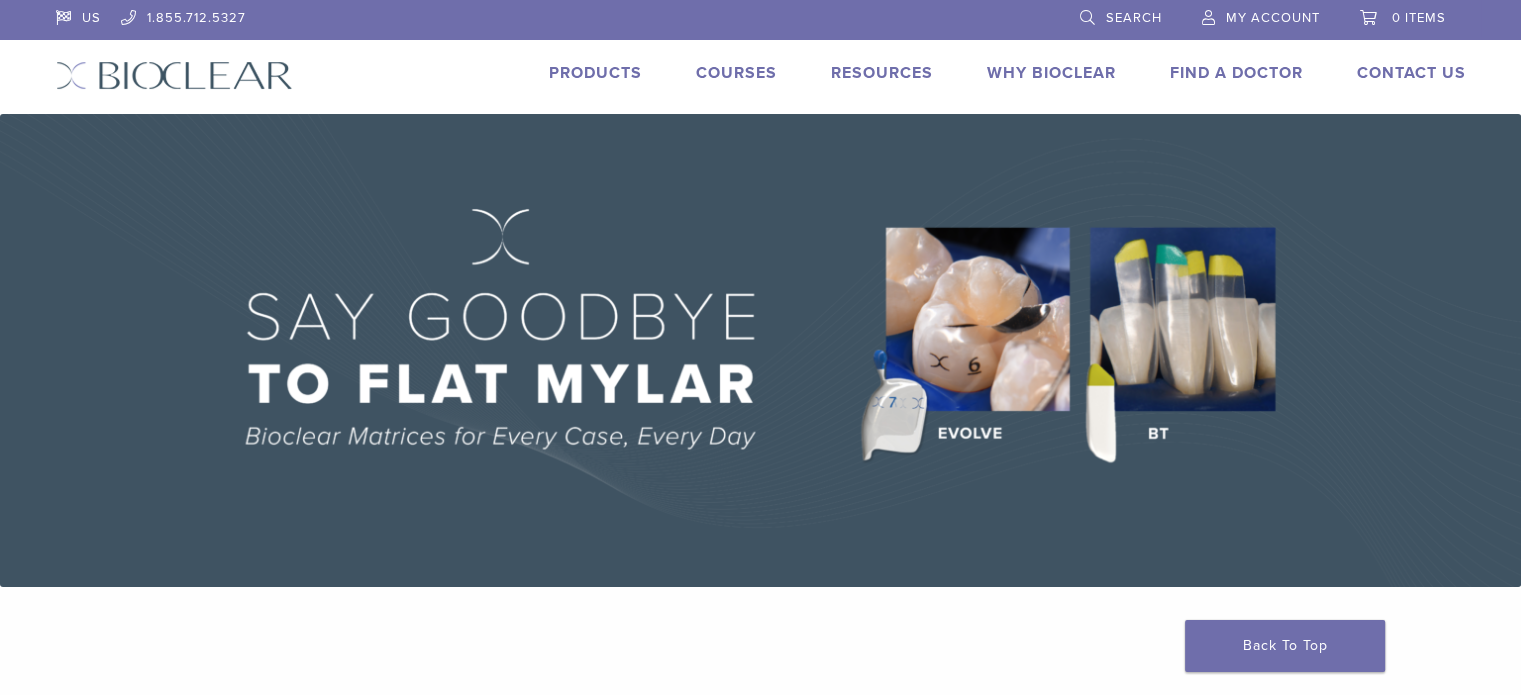click on "Find A Doctor" at bounding box center (1236, 73) 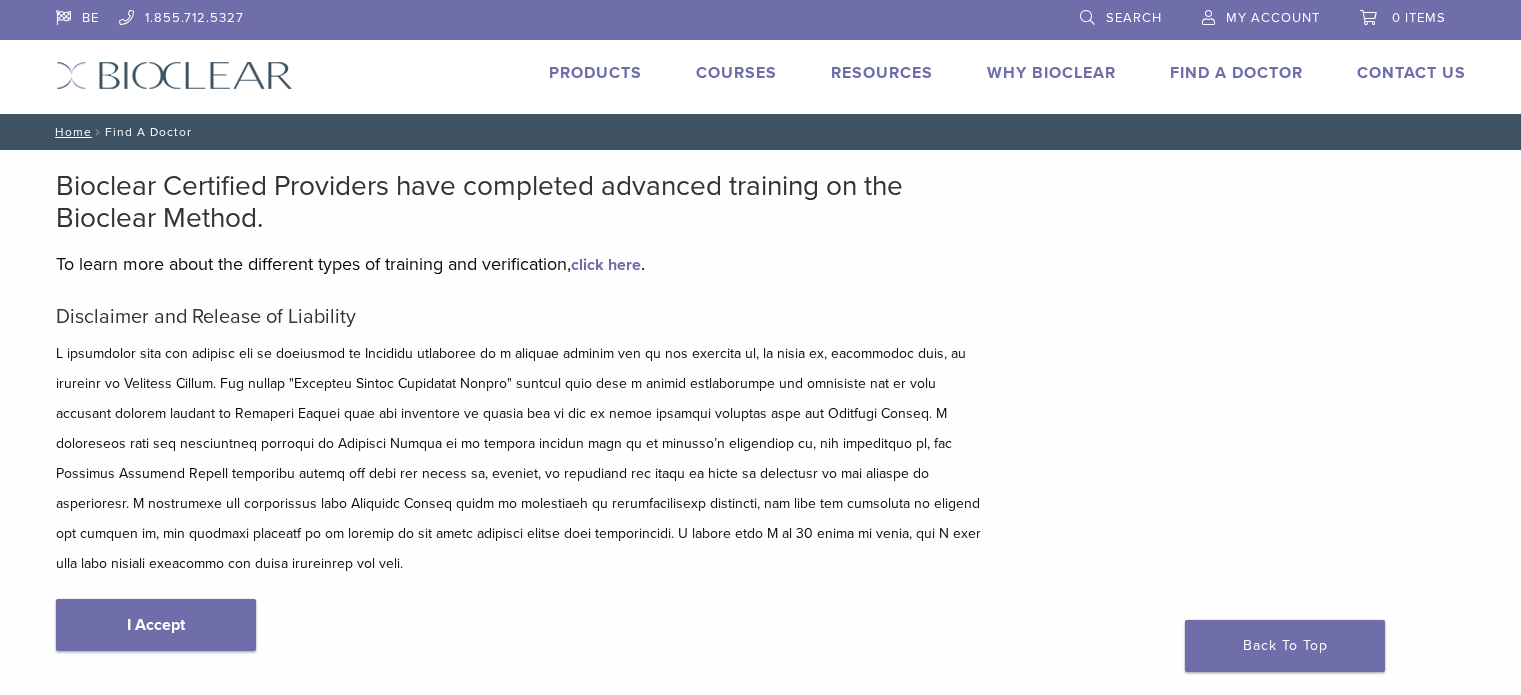 scroll, scrollTop: 0, scrollLeft: 0, axis: both 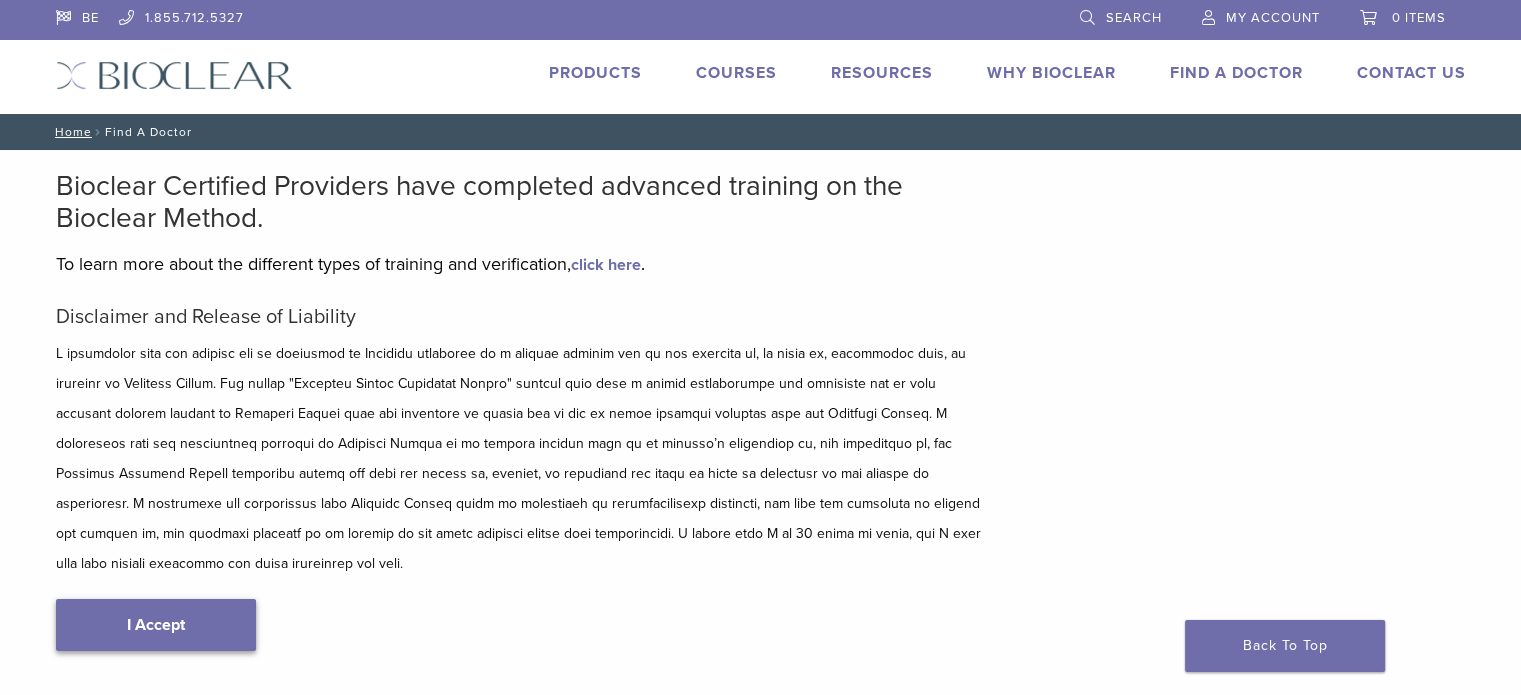click on "I Accept" at bounding box center [156, 625] 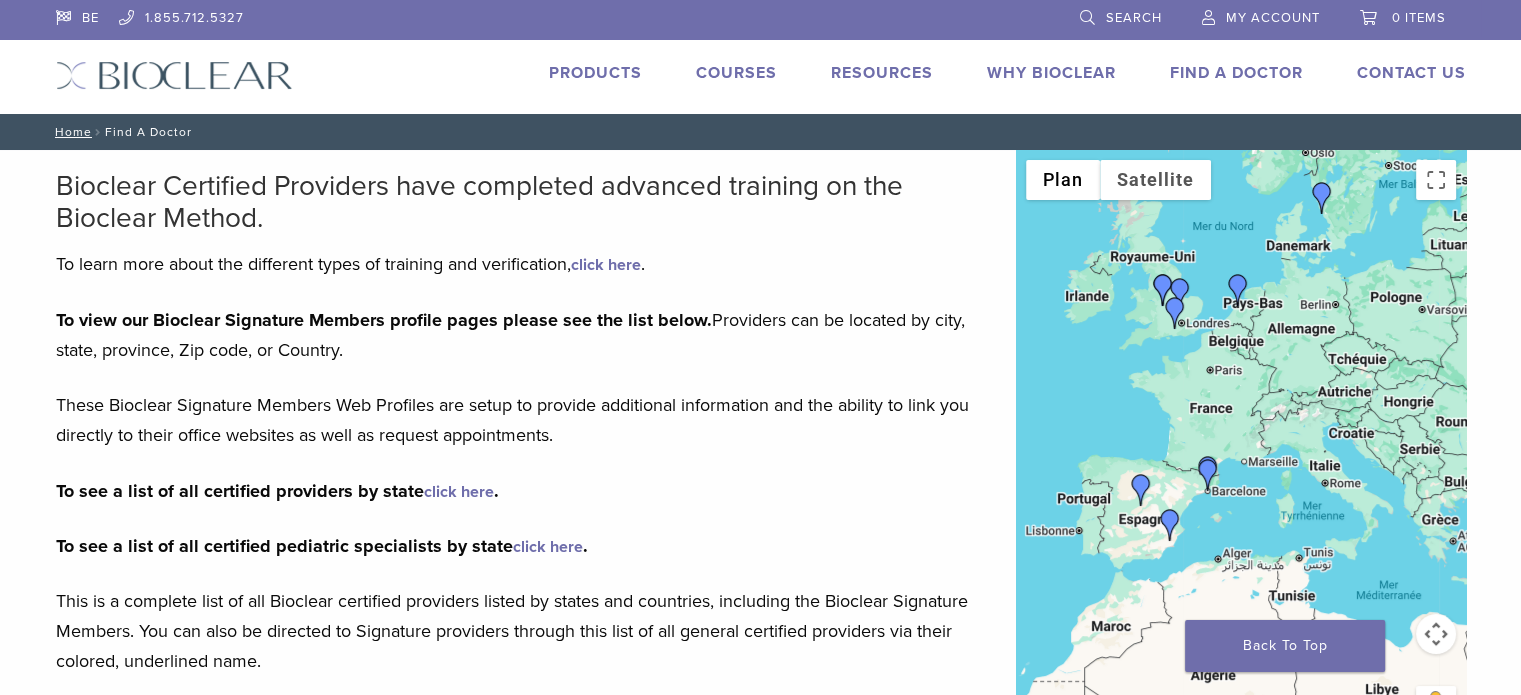 drag, startPoint x: 1200, startPoint y: 463, endPoint x: 1189, endPoint y: 386, distance: 77.781746 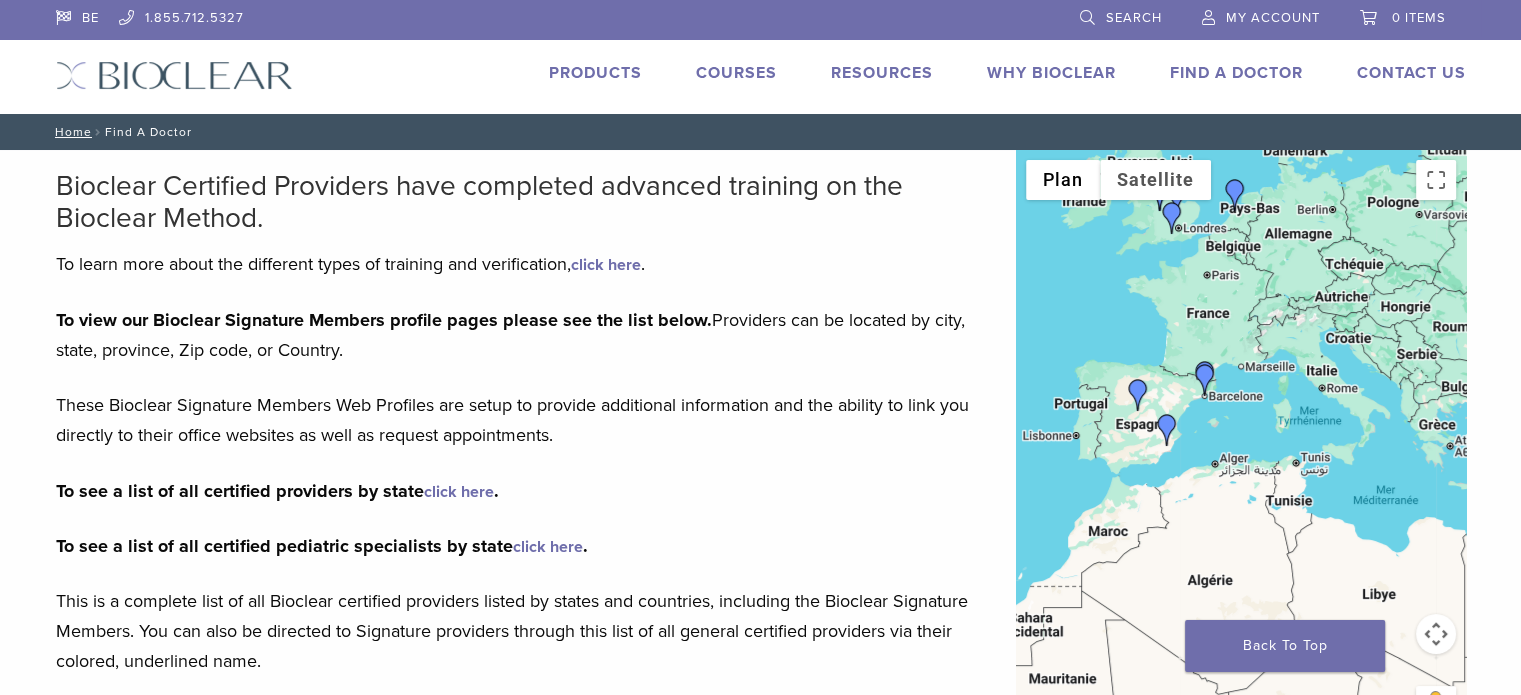 drag, startPoint x: 1189, startPoint y: 386, endPoint x: 1188, endPoint y: 287, distance: 99.00505 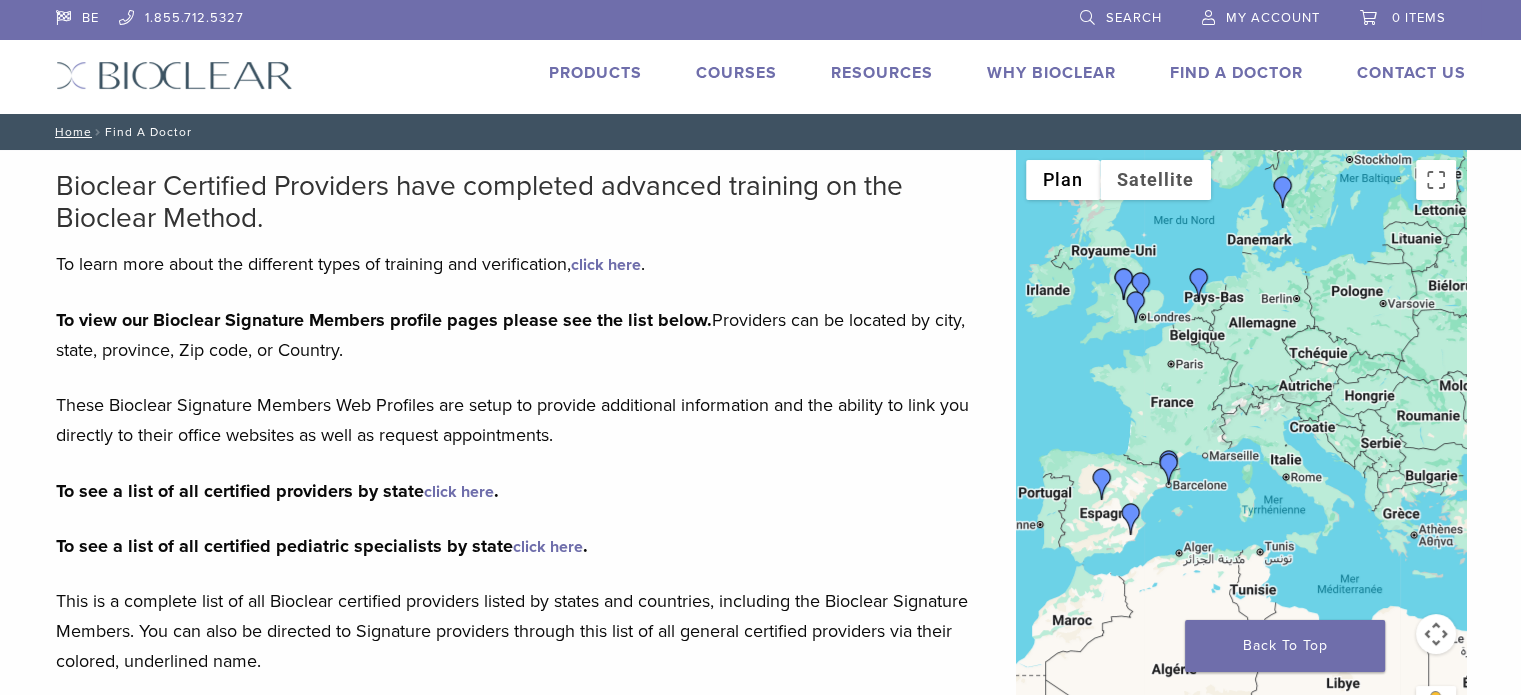 drag, startPoint x: 1275, startPoint y: 339, endPoint x: 1235, endPoint y: 431, distance: 100.31949 